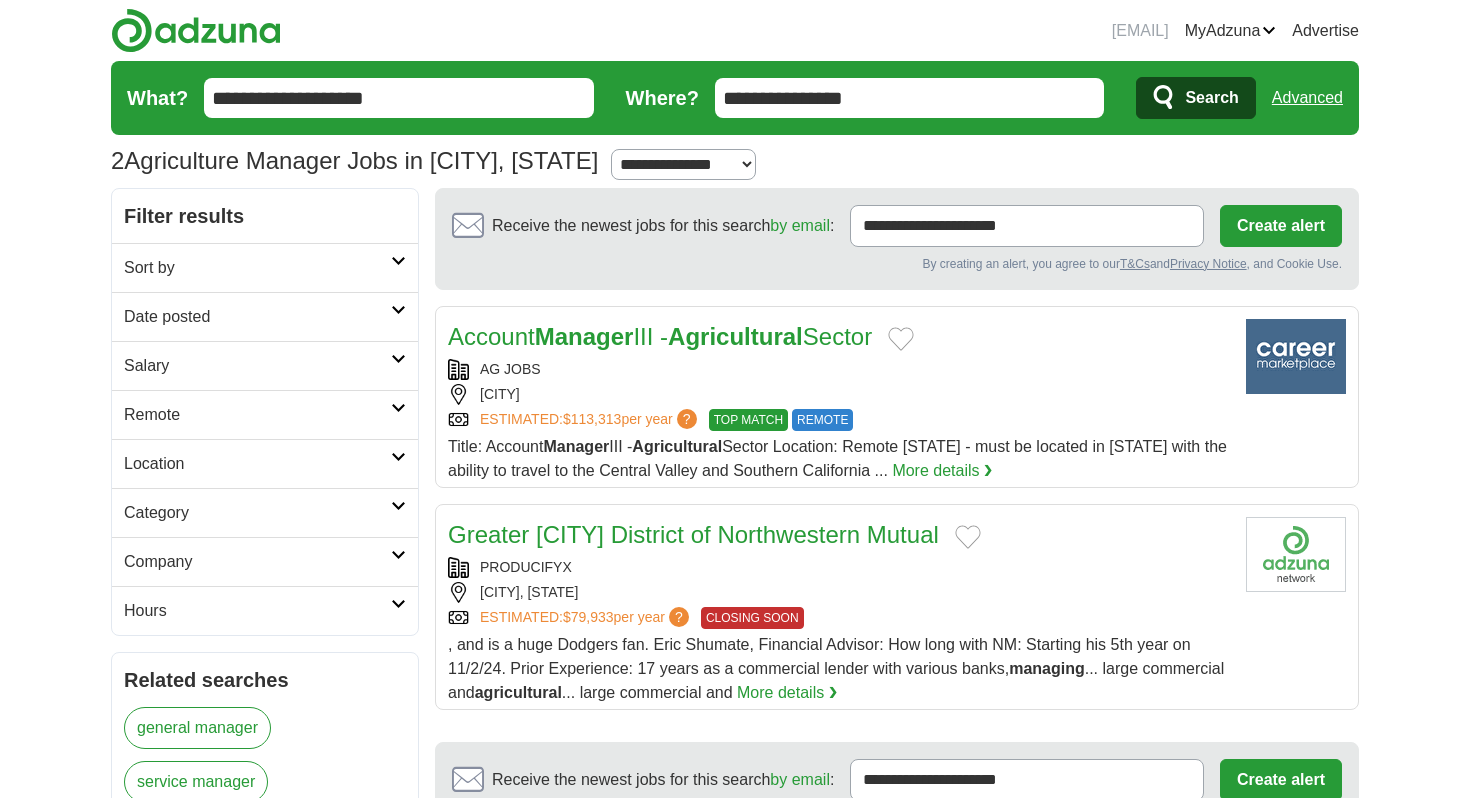 scroll, scrollTop: 0, scrollLeft: 0, axis: both 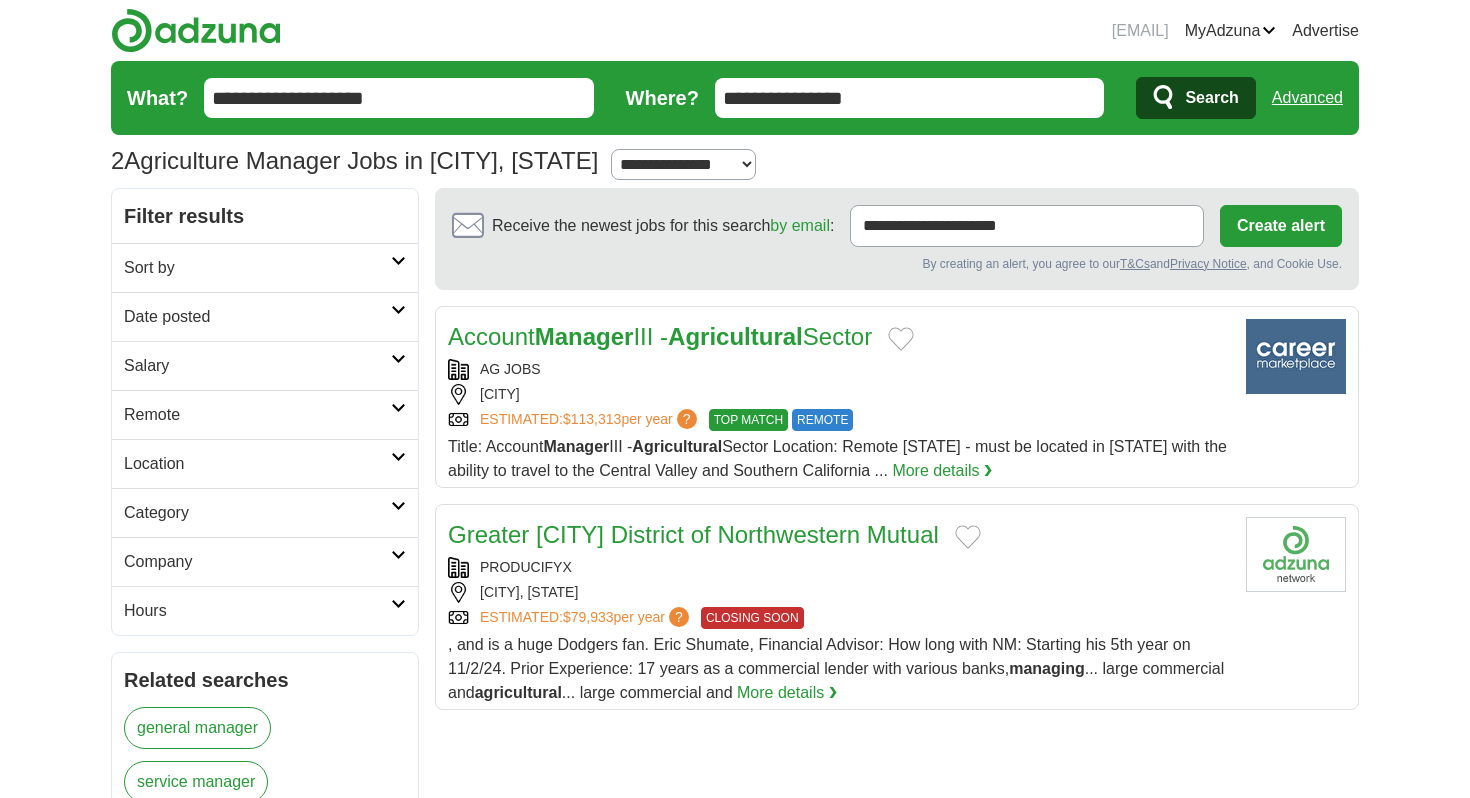click on "**********" at bounding box center [910, 98] 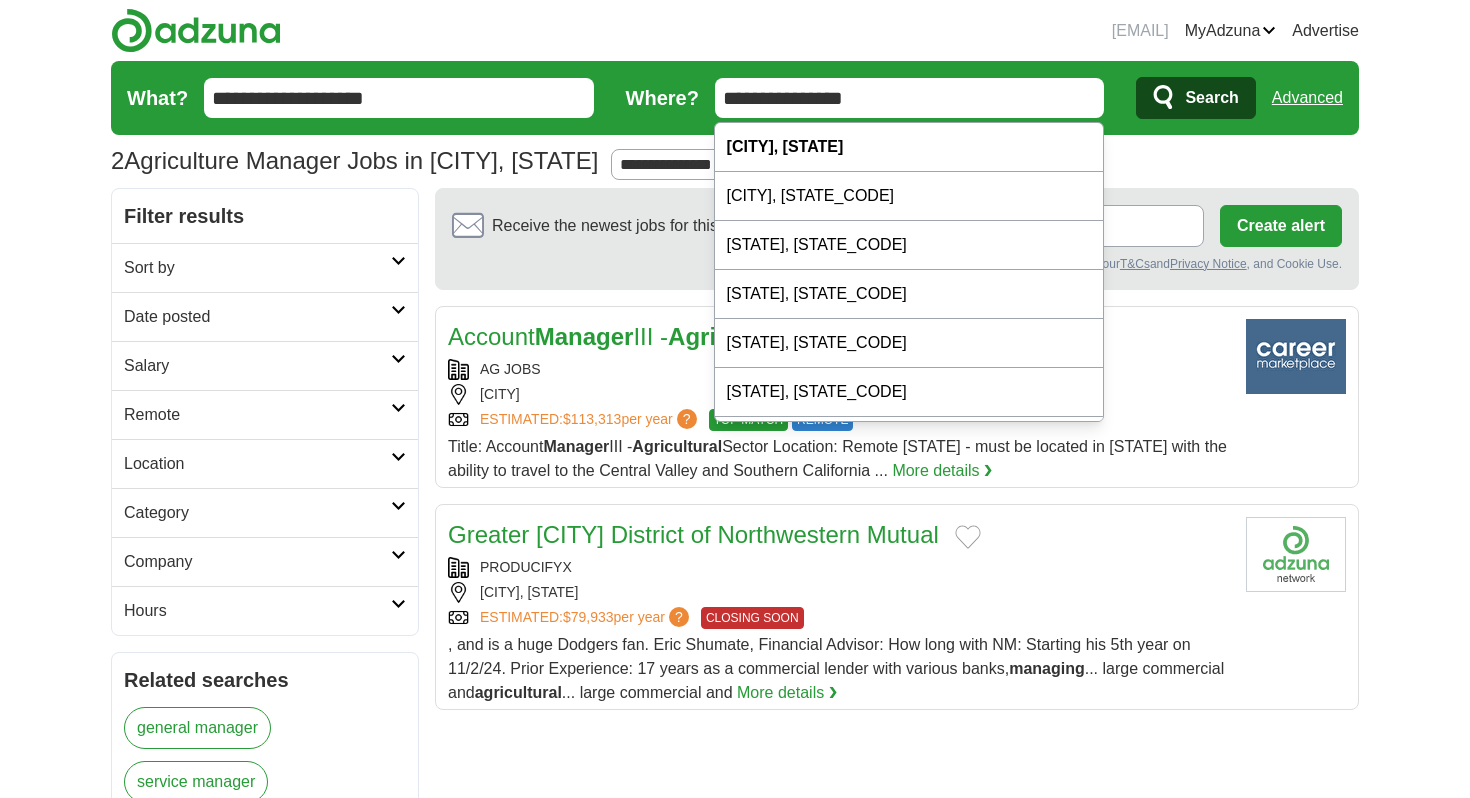 click on "**********" at bounding box center [683, 164] 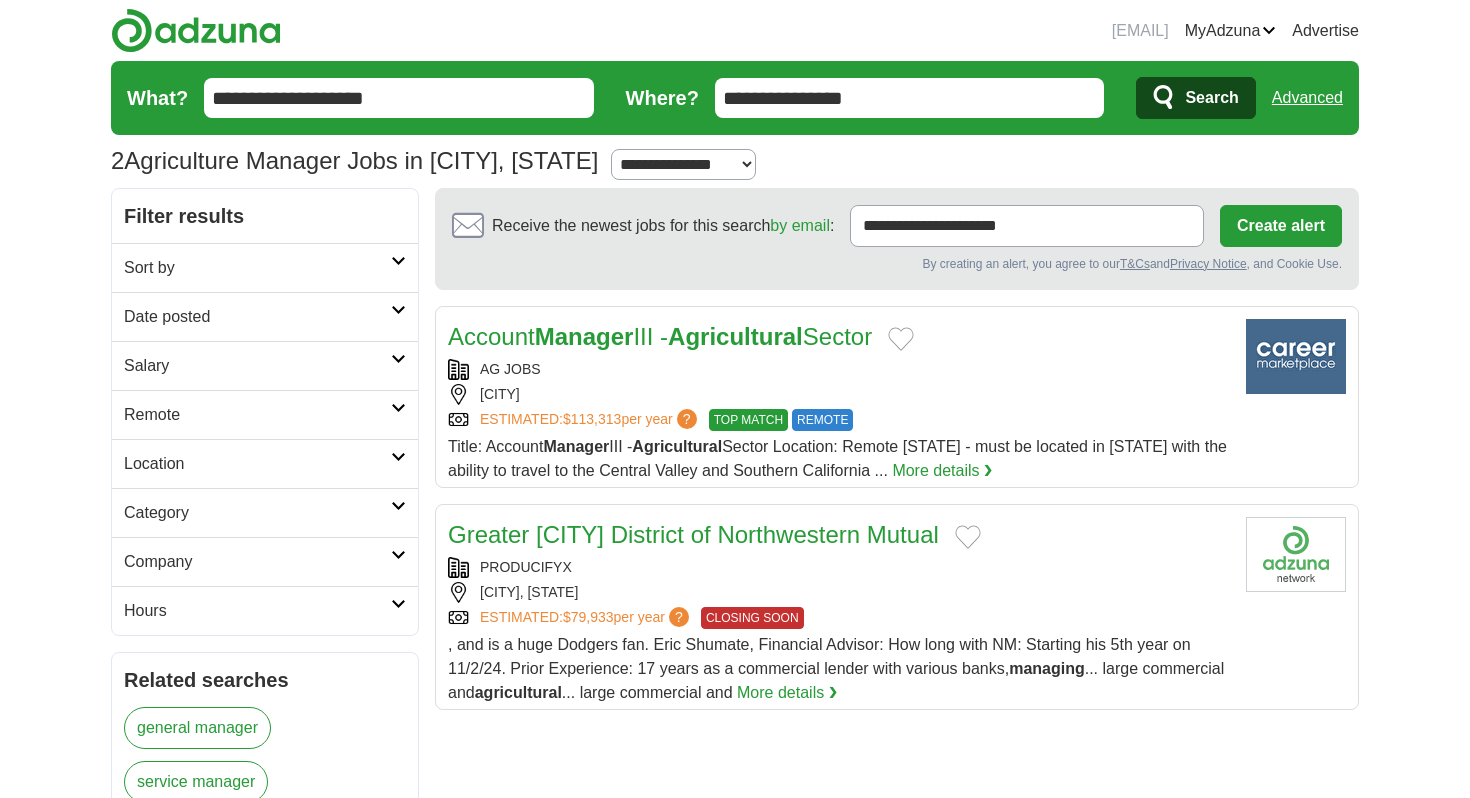 select on "***" 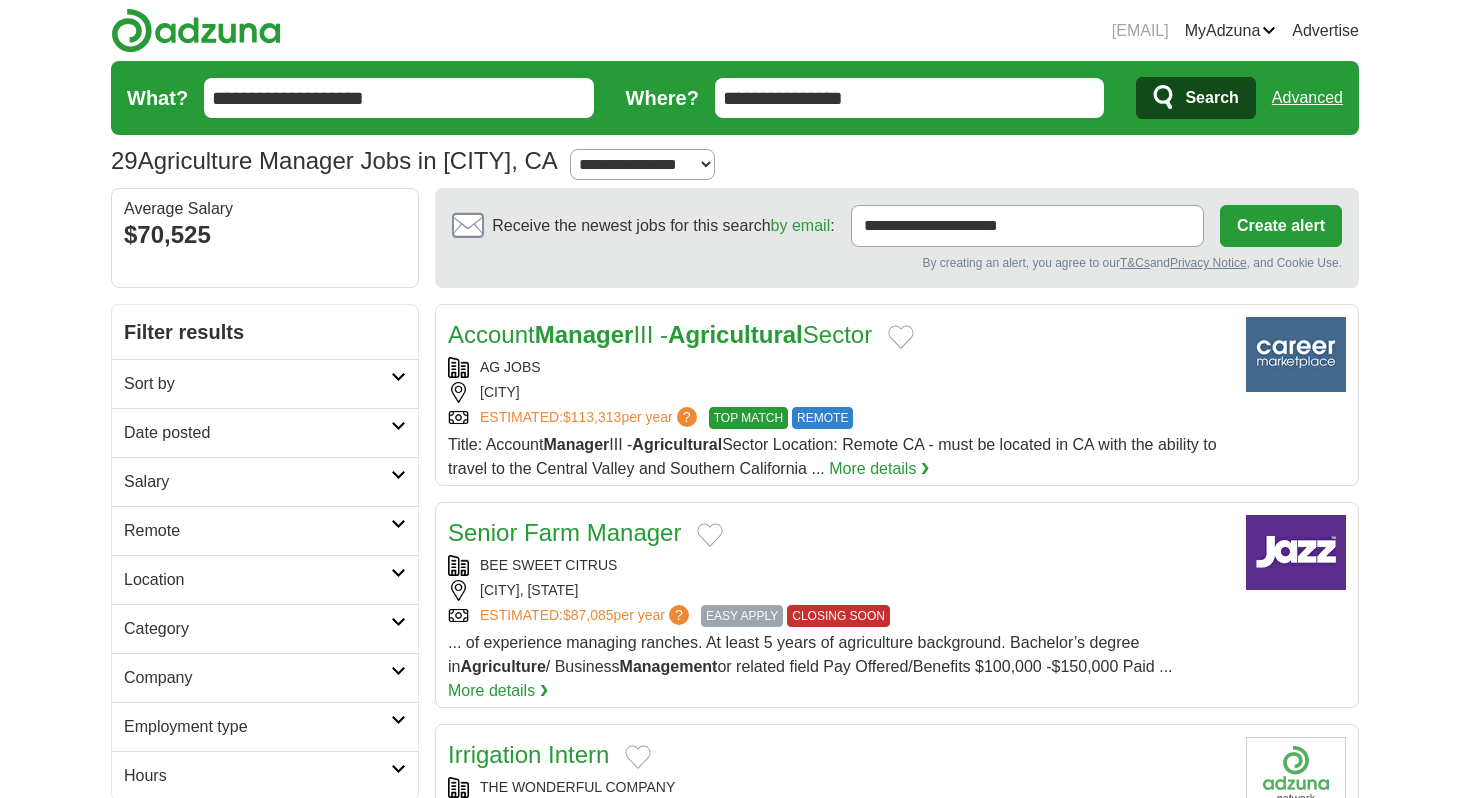 scroll, scrollTop: 0, scrollLeft: 0, axis: both 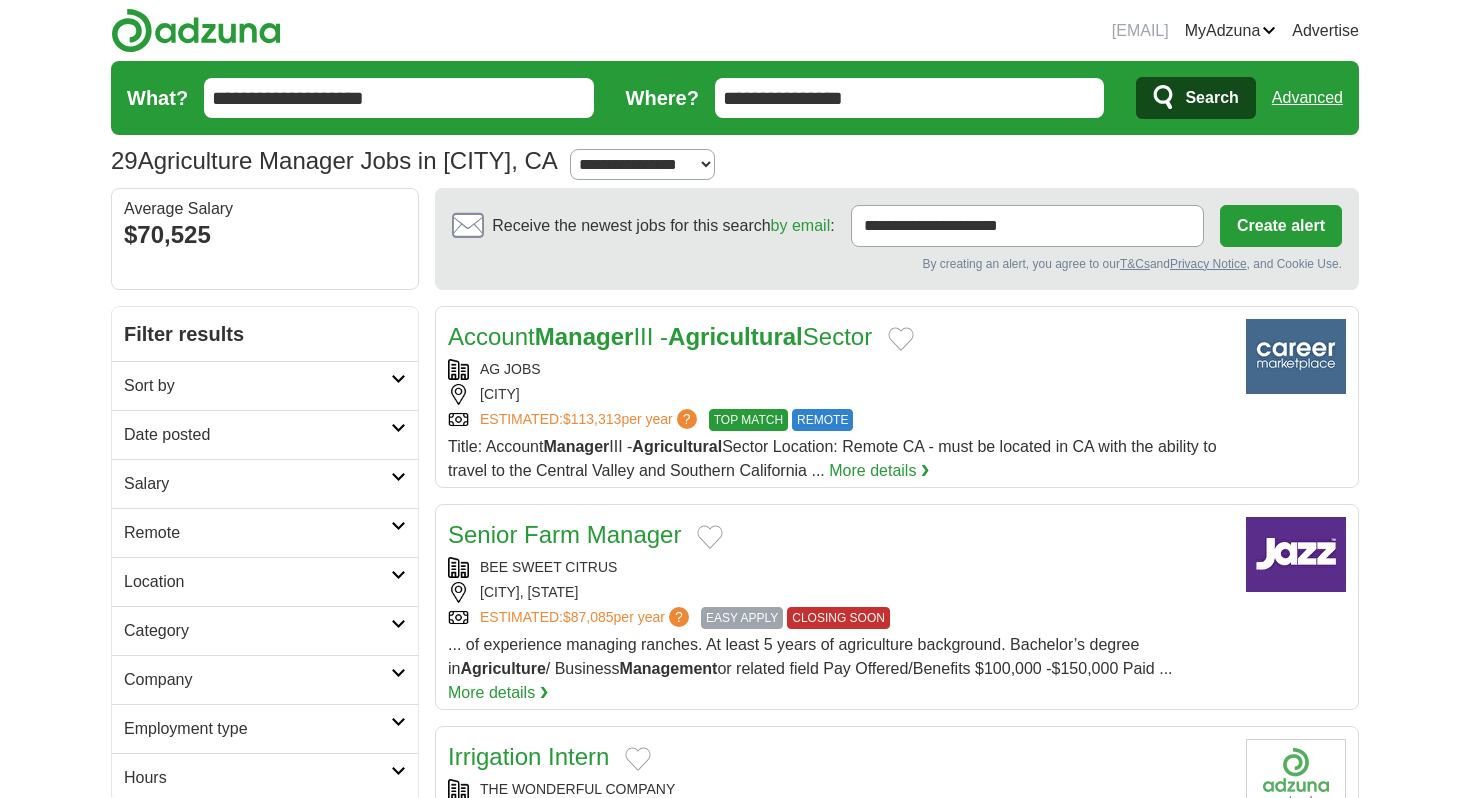 click on "Search" at bounding box center (1211, 98) 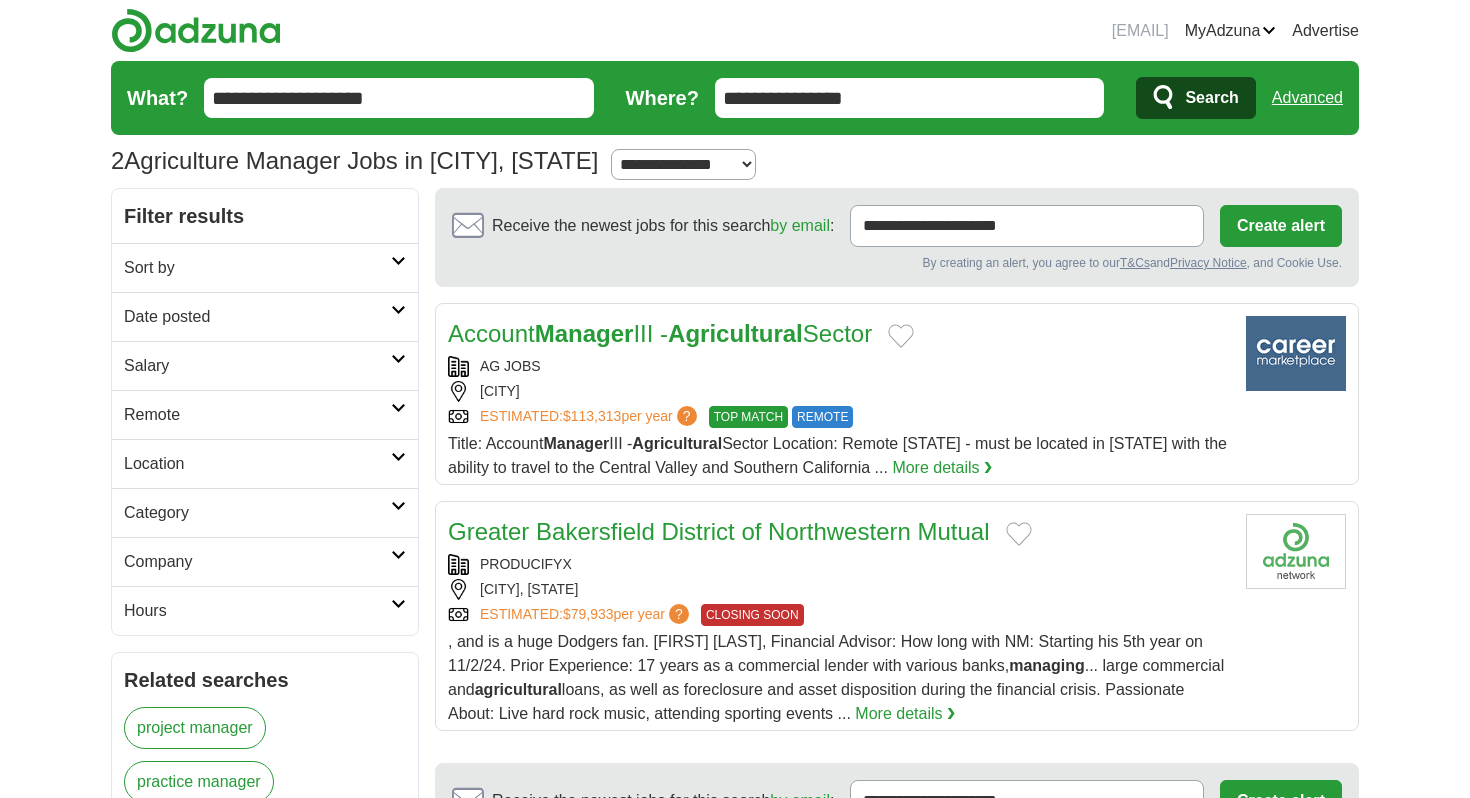 scroll, scrollTop: 0, scrollLeft: 0, axis: both 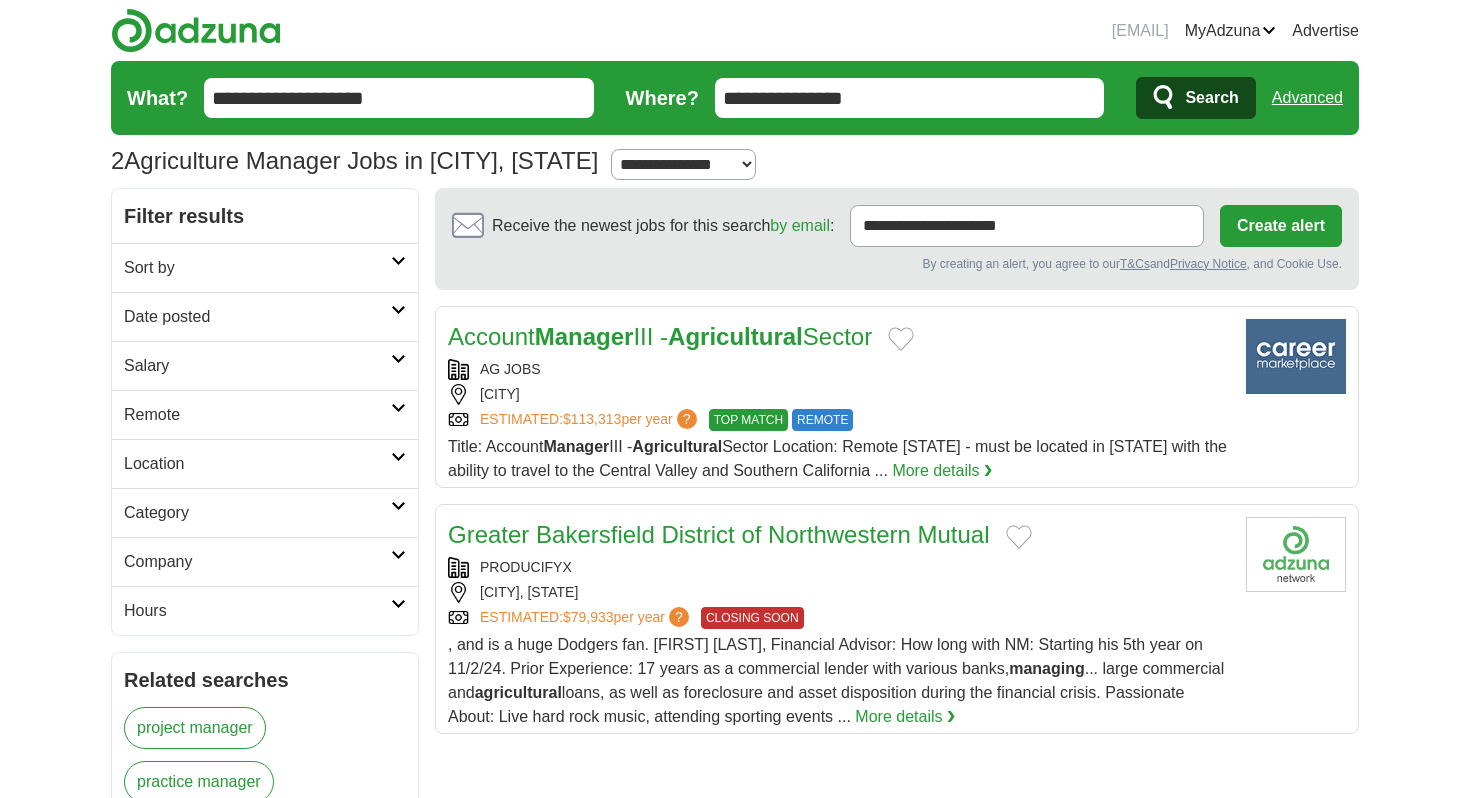click on "**********" at bounding box center [683, 164] 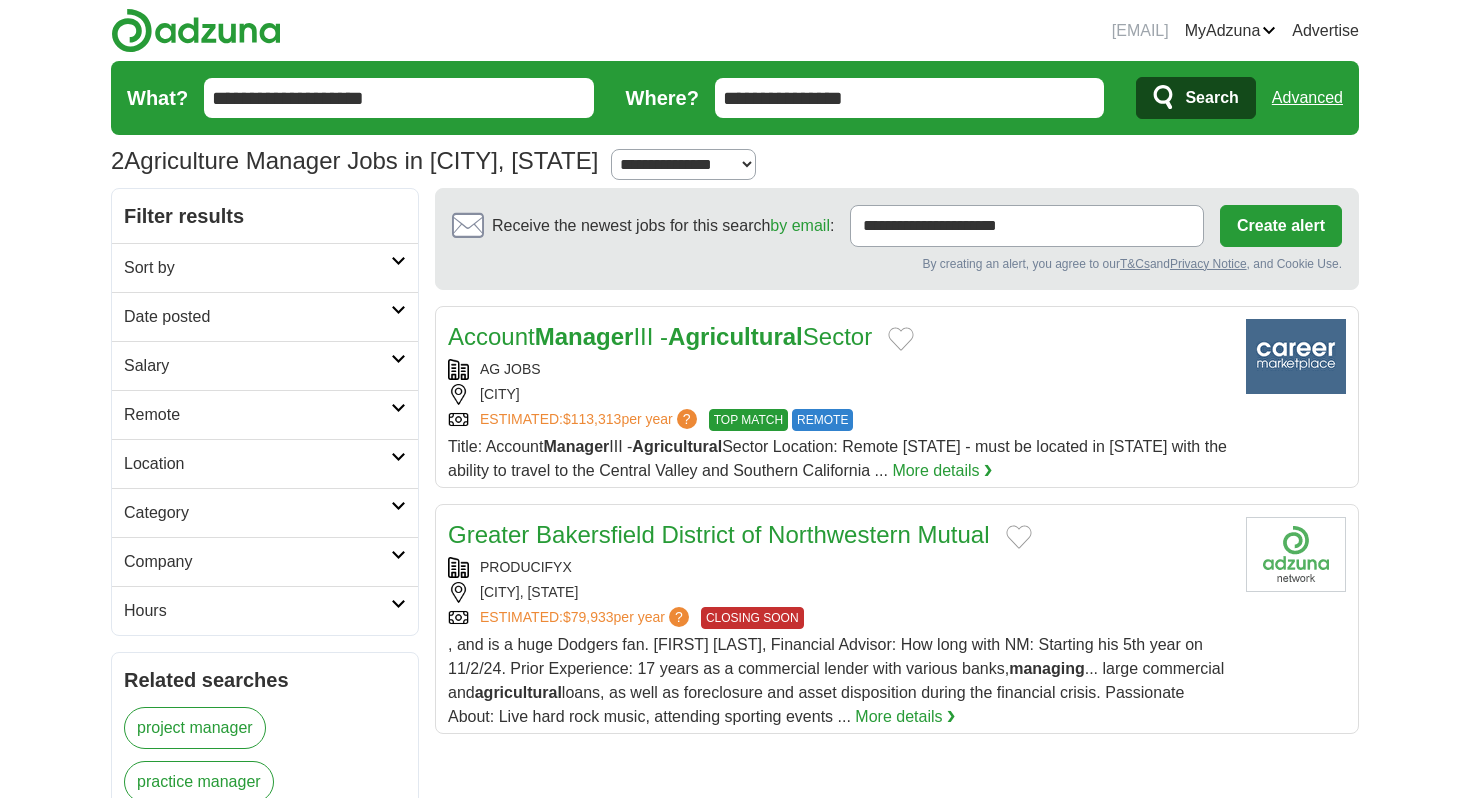 select on "***" 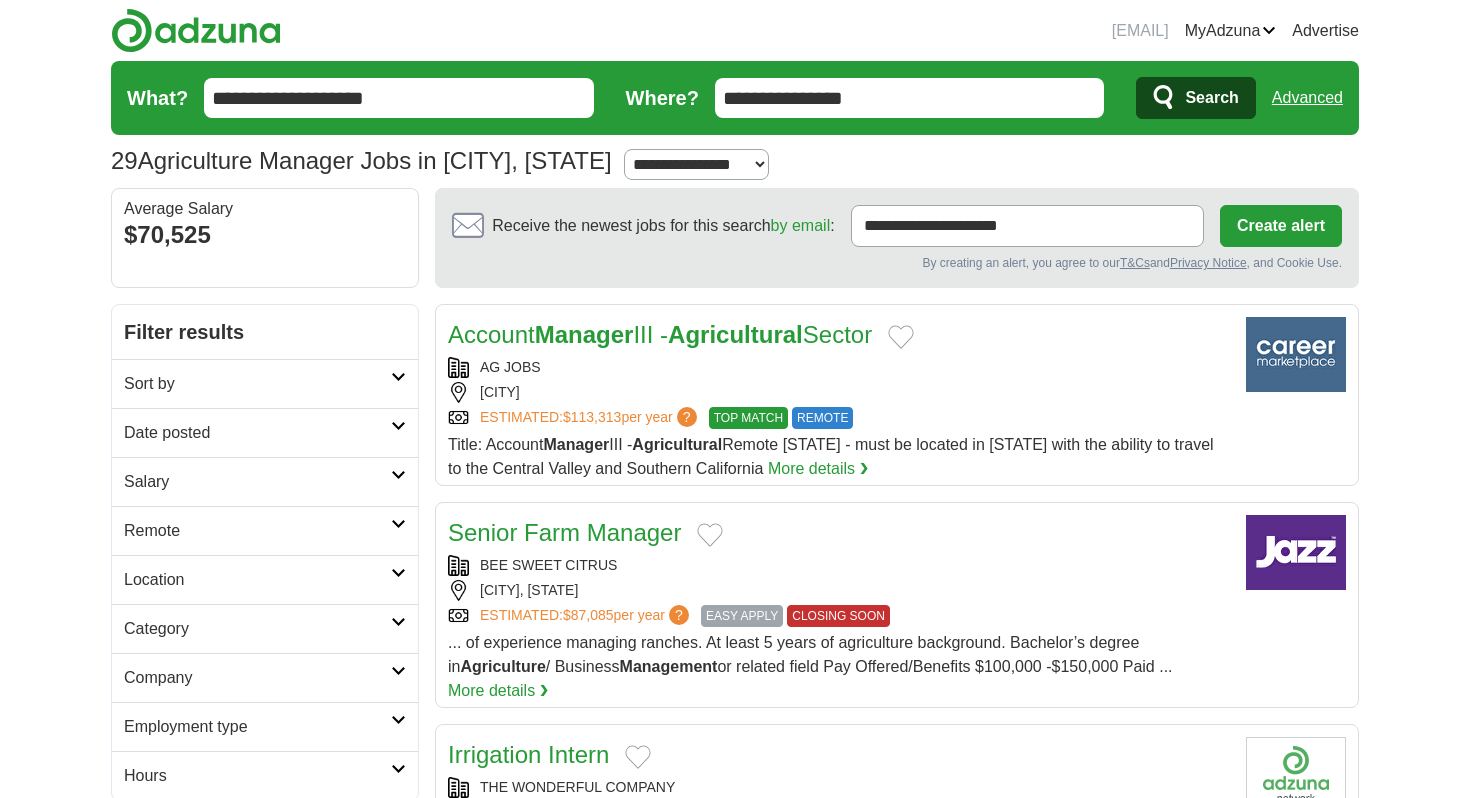 scroll, scrollTop: 0, scrollLeft: 0, axis: both 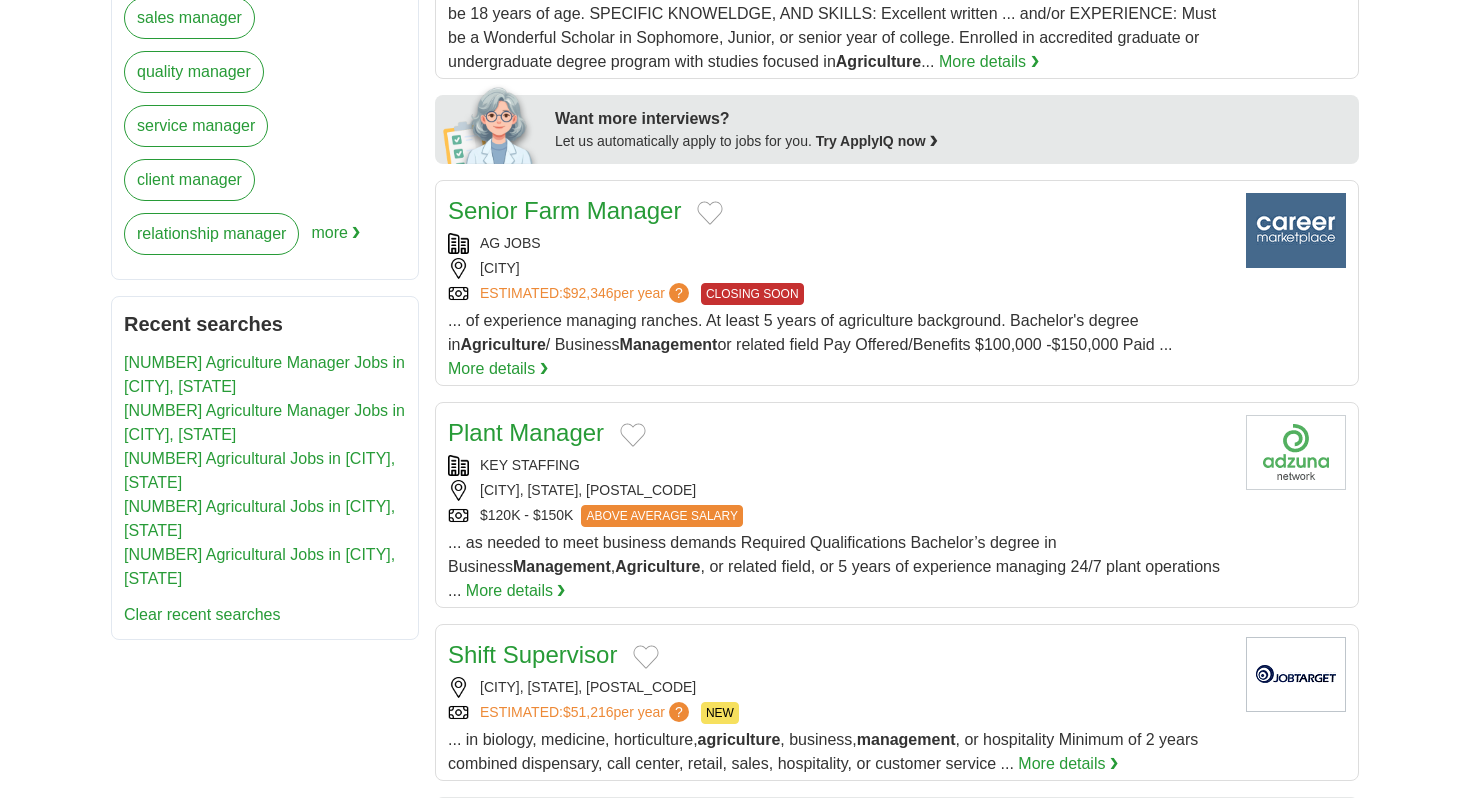 click on "Senior Farm Manager" at bounding box center [564, 210] 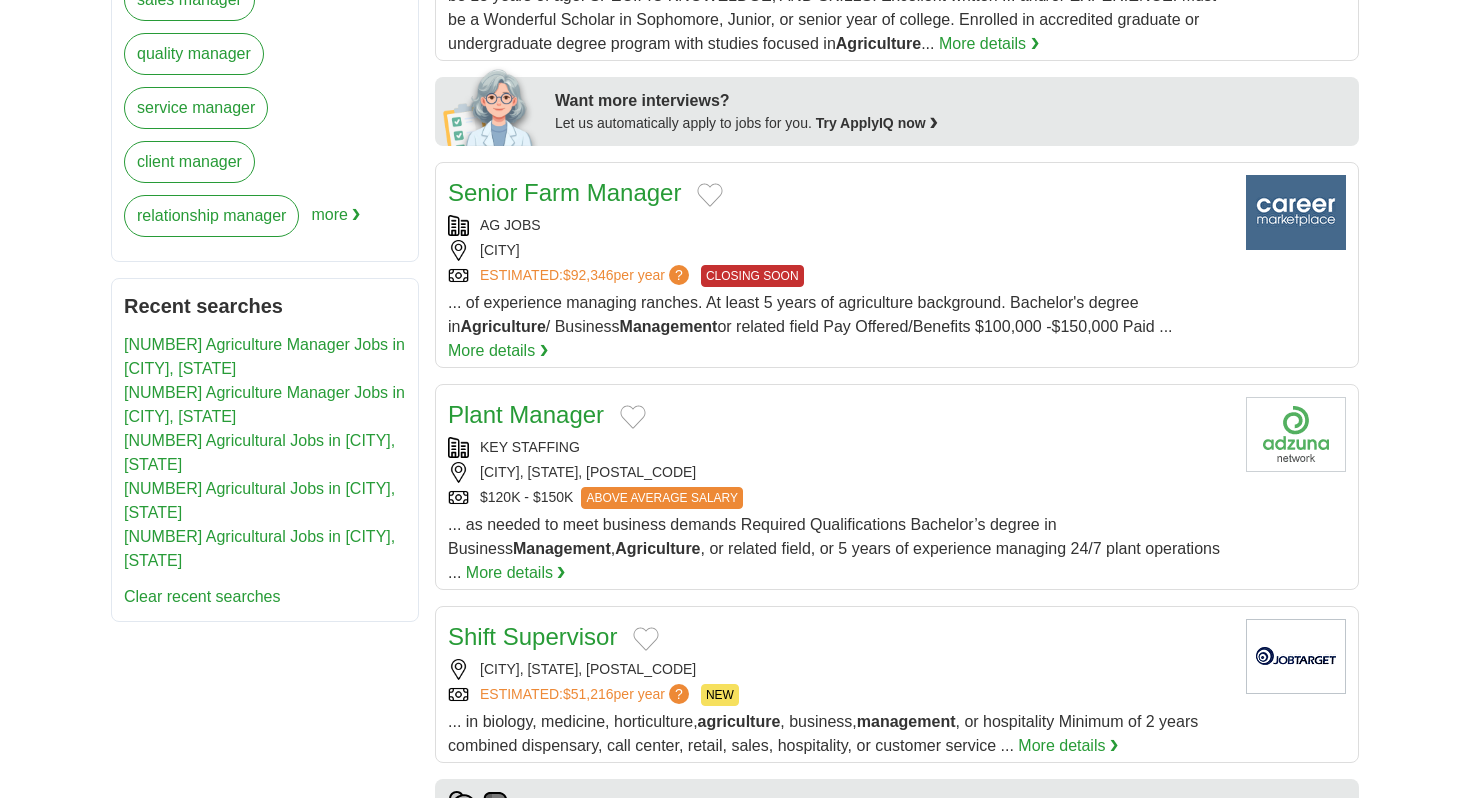 scroll, scrollTop: 900, scrollLeft: 0, axis: vertical 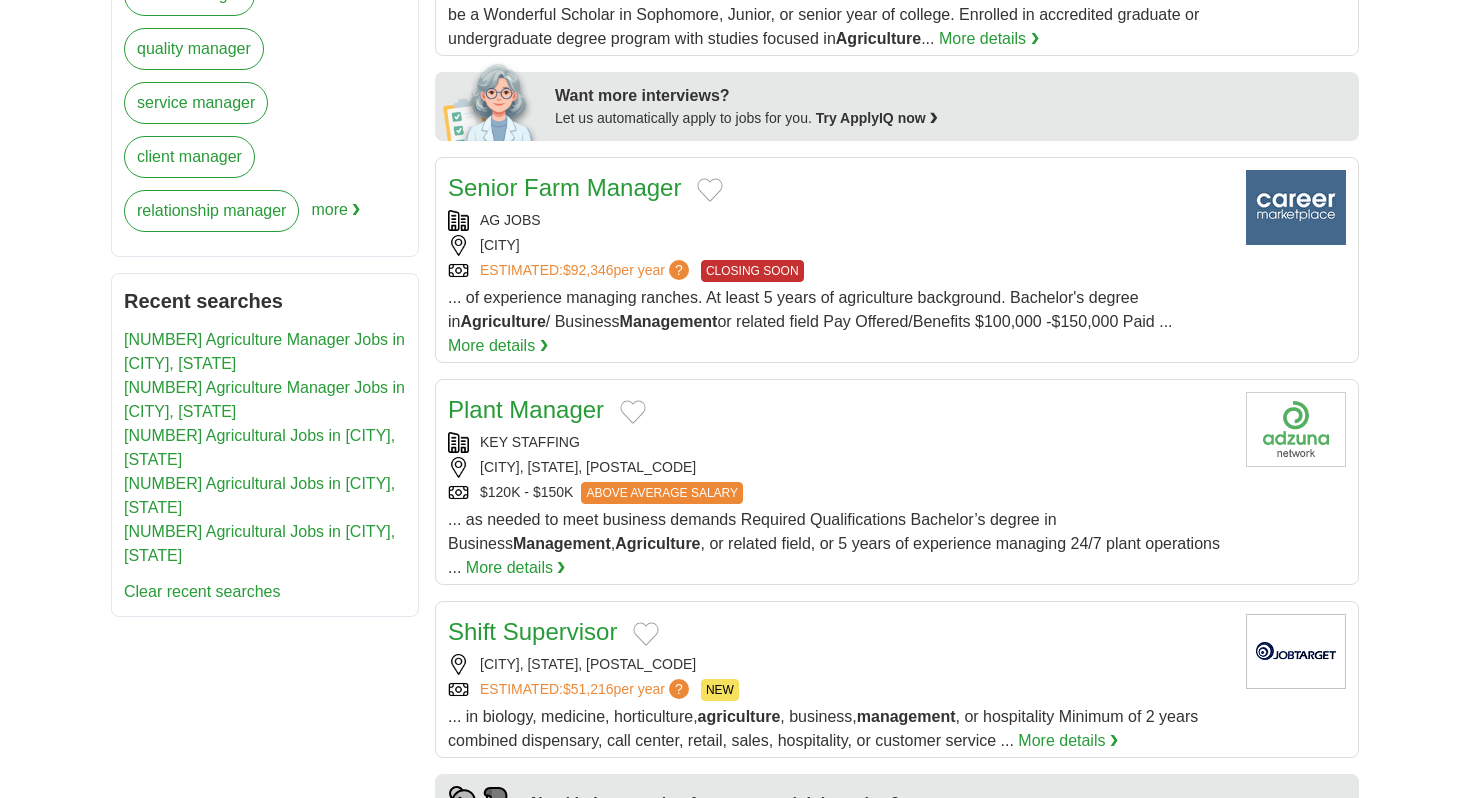 click on "Senior Farm Manager" at bounding box center [564, 187] 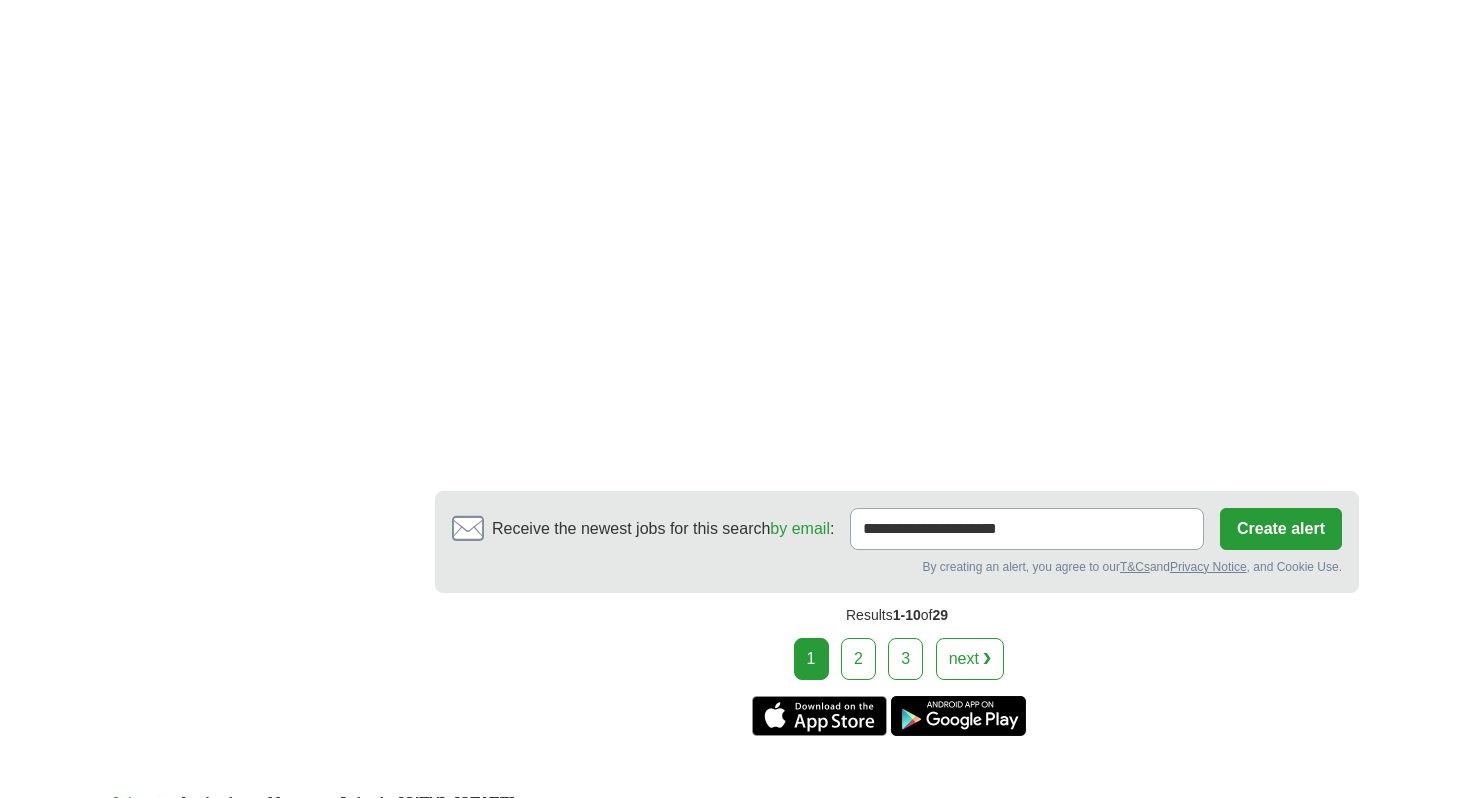 scroll, scrollTop: 3405, scrollLeft: 0, axis: vertical 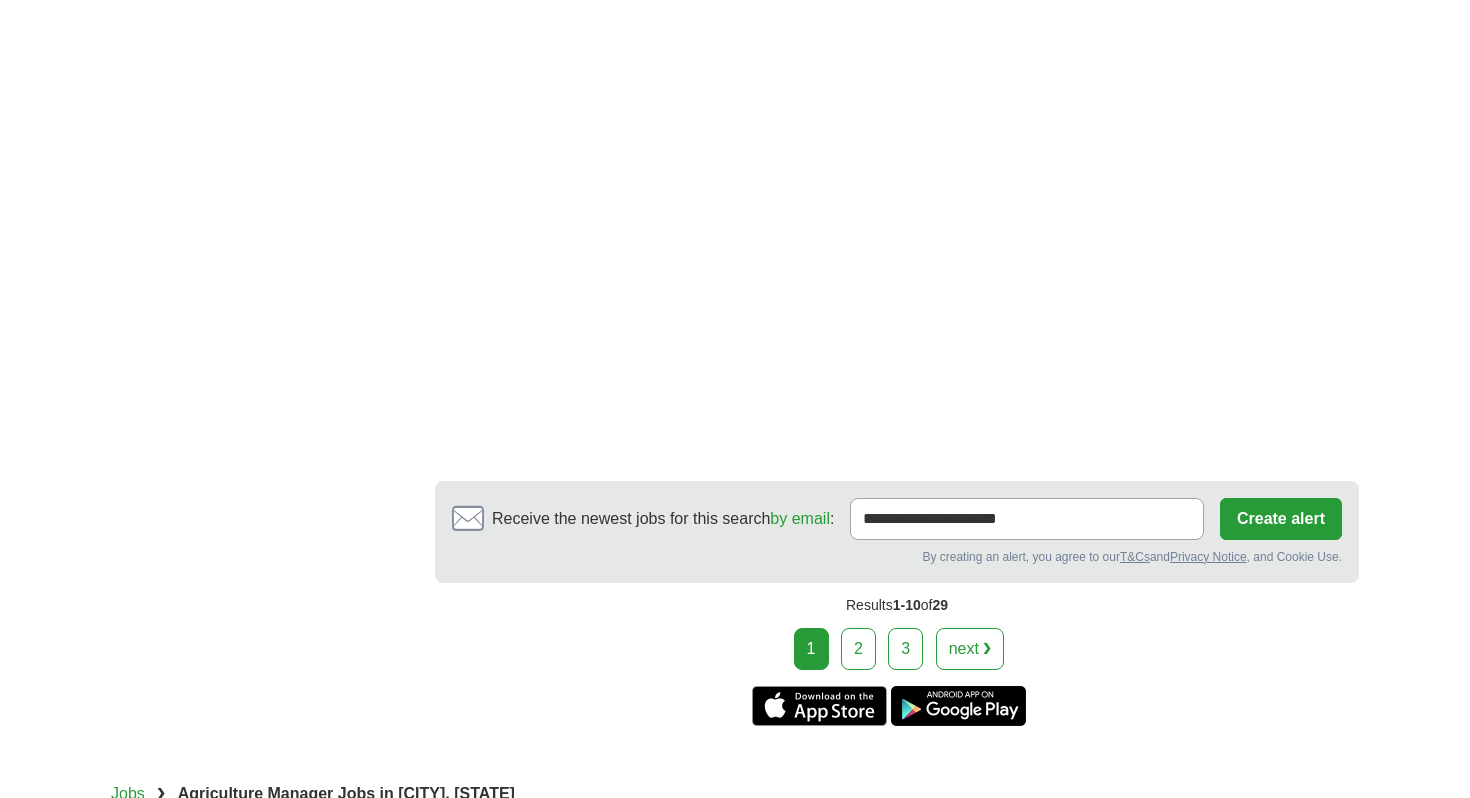 click on "2" at bounding box center [858, 649] 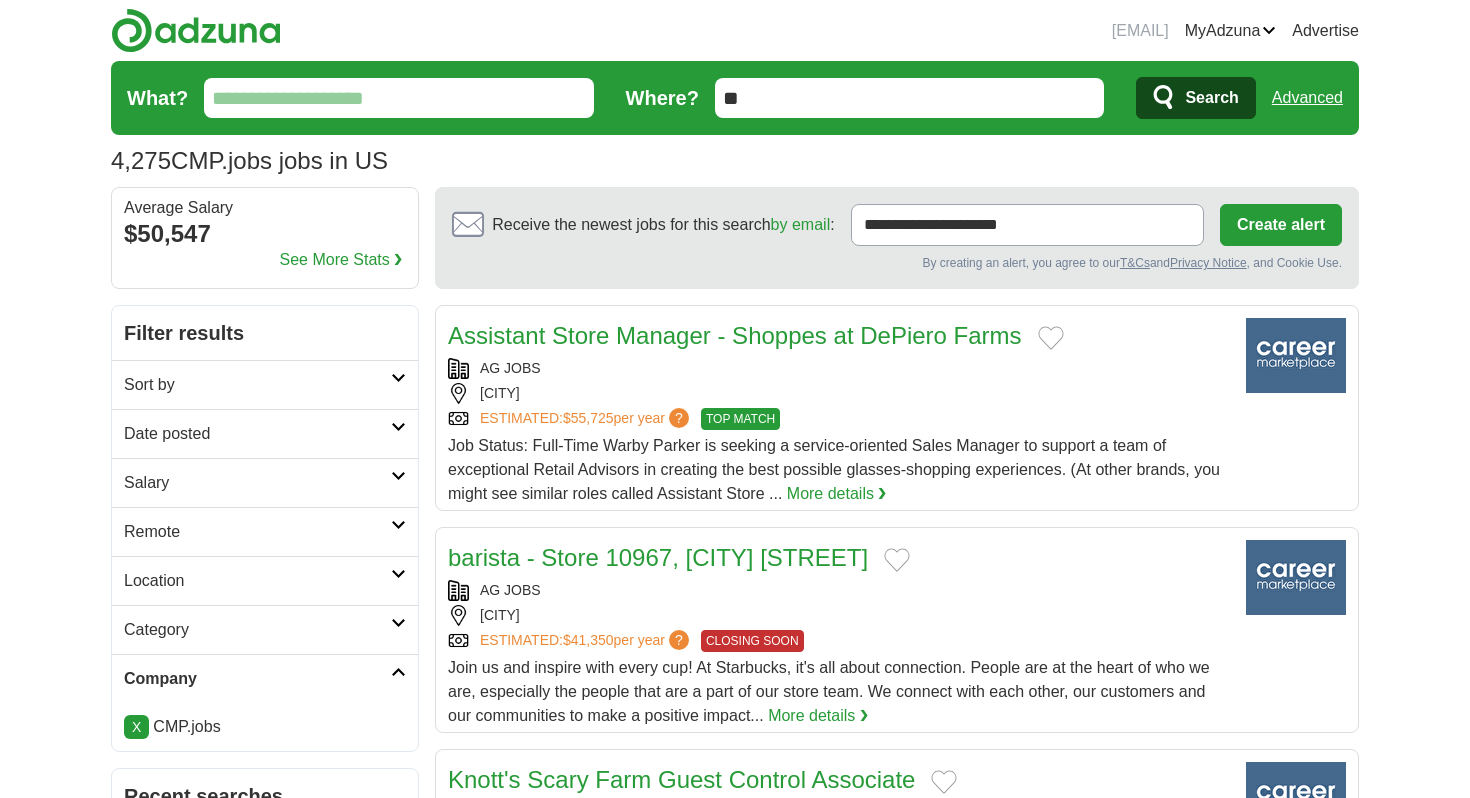scroll, scrollTop: 0, scrollLeft: 0, axis: both 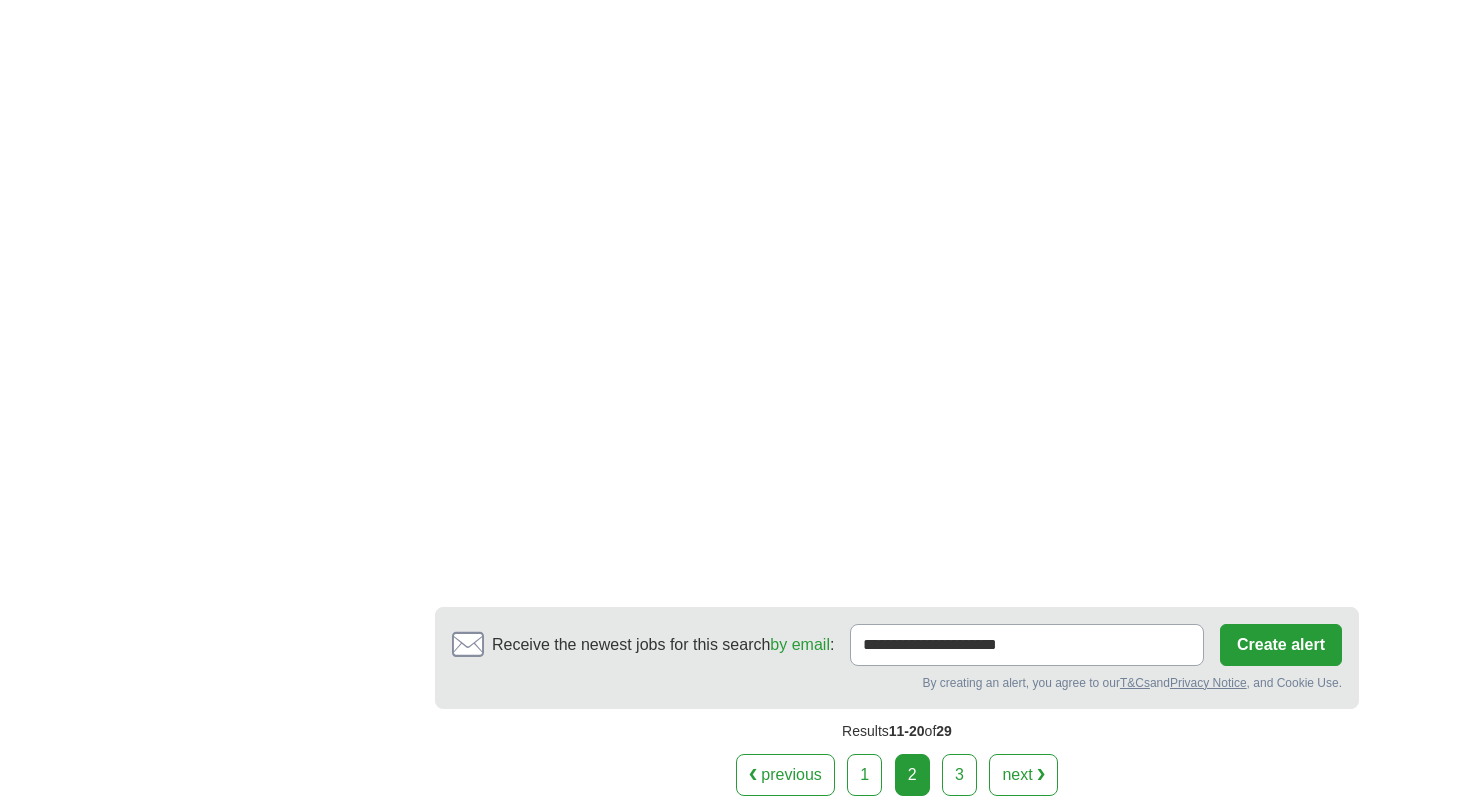 click on "3" at bounding box center (959, 775) 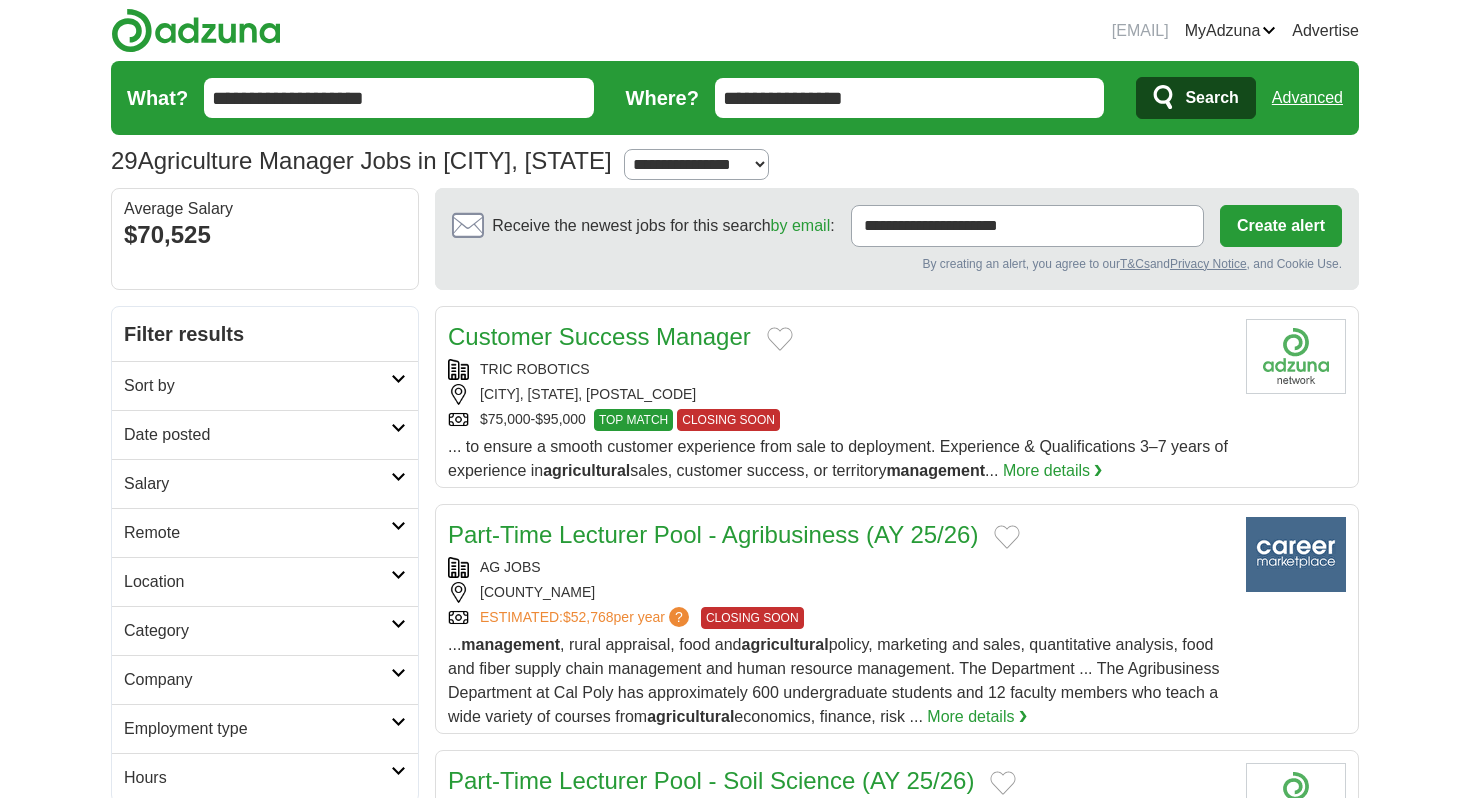 scroll, scrollTop: 0, scrollLeft: 0, axis: both 